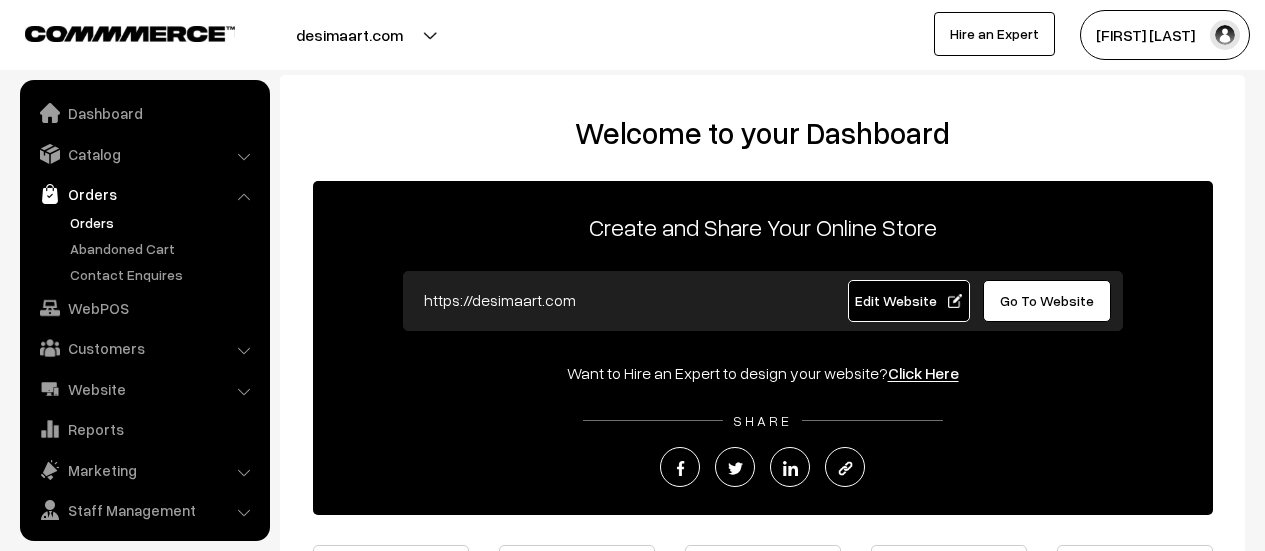 scroll, scrollTop: 0, scrollLeft: 0, axis: both 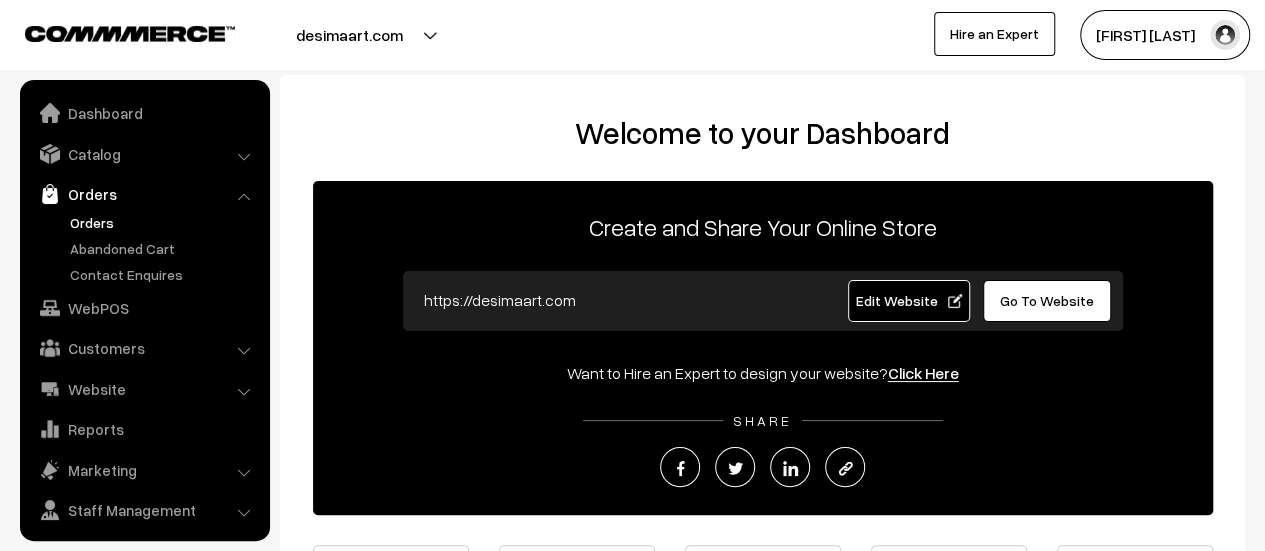 click on "Orders" at bounding box center [164, 222] 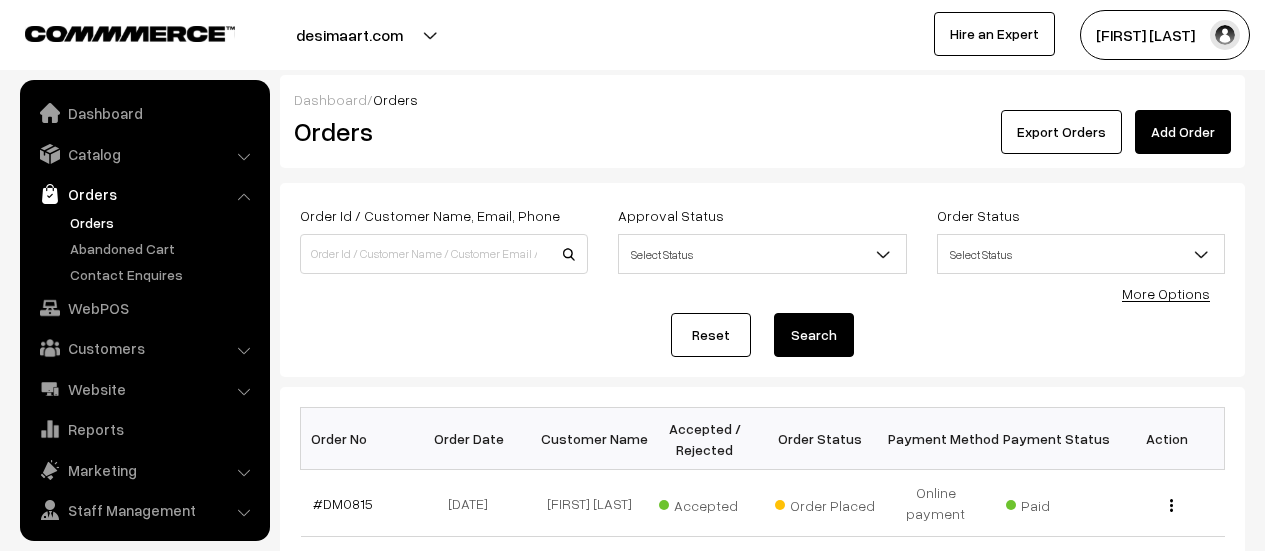 scroll, scrollTop: 0, scrollLeft: 0, axis: both 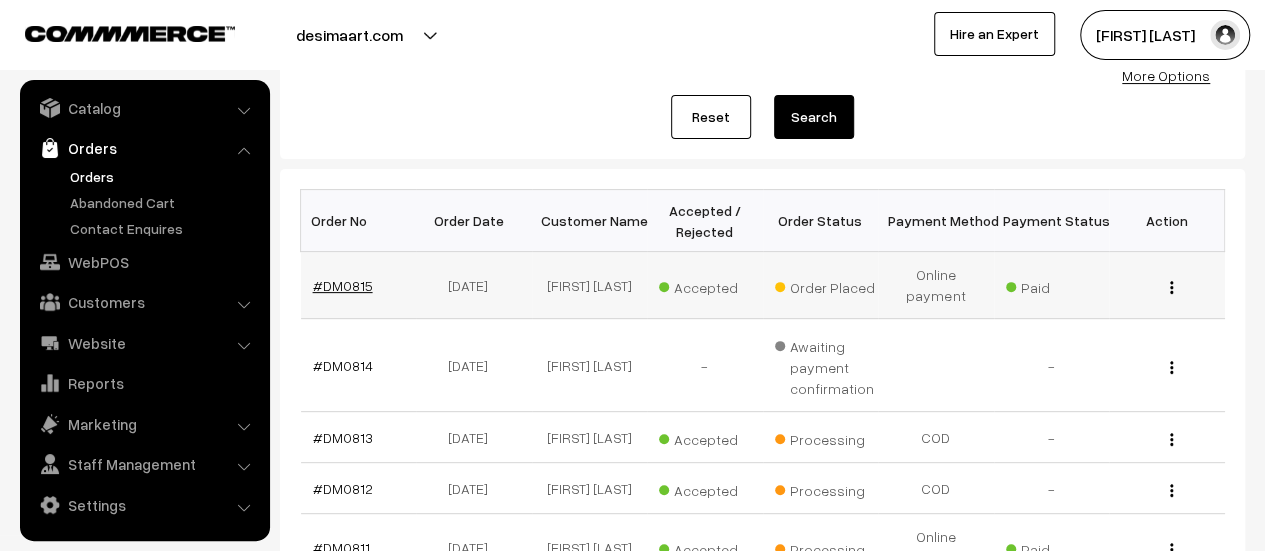 click on "#DM0815" at bounding box center [343, 285] 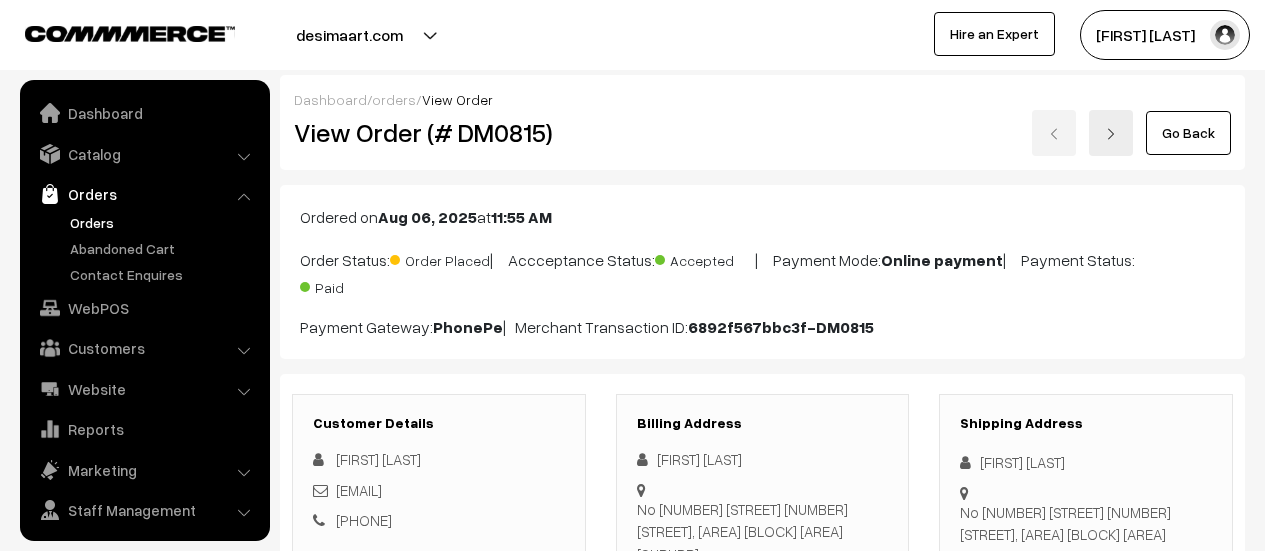 scroll, scrollTop: 0, scrollLeft: 0, axis: both 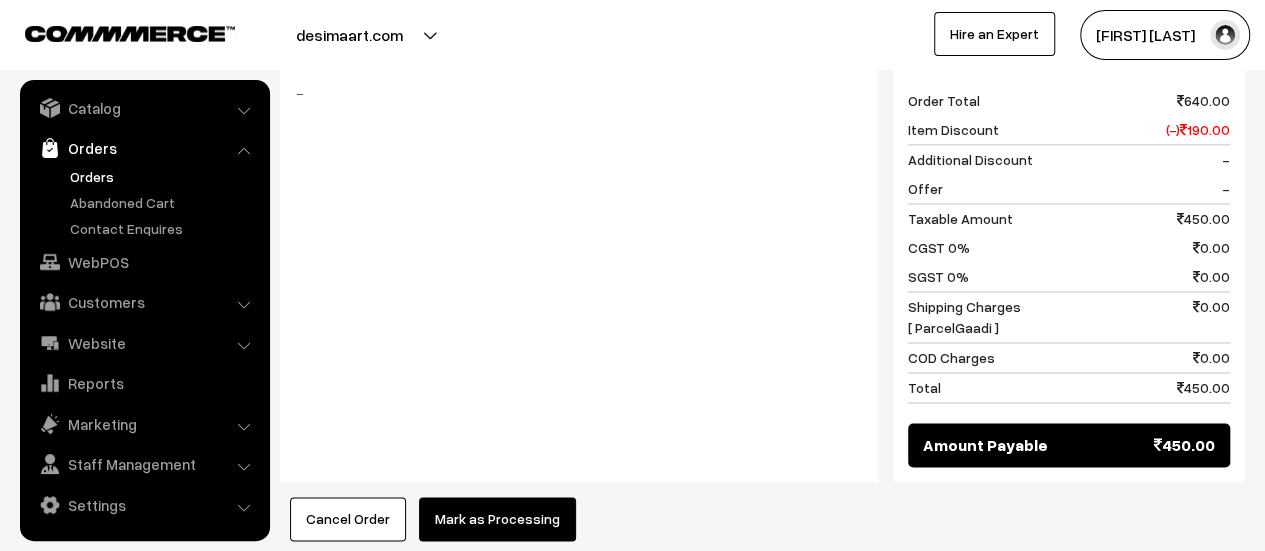 click on "Mark as Processing" at bounding box center (497, 519) 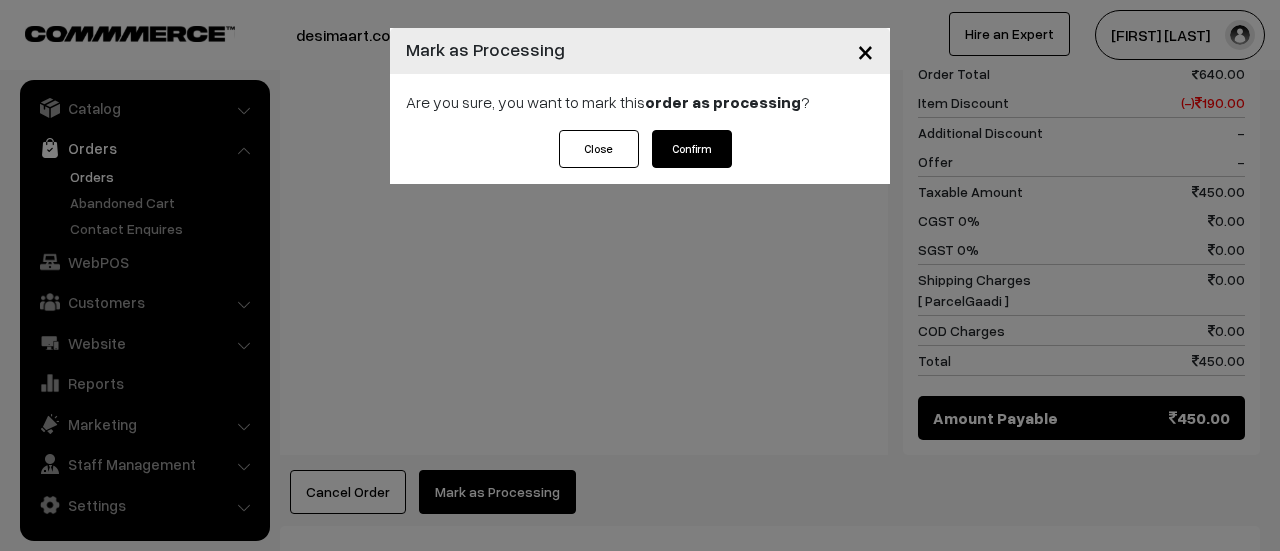 click on "Confirm" at bounding box center (692, 149) 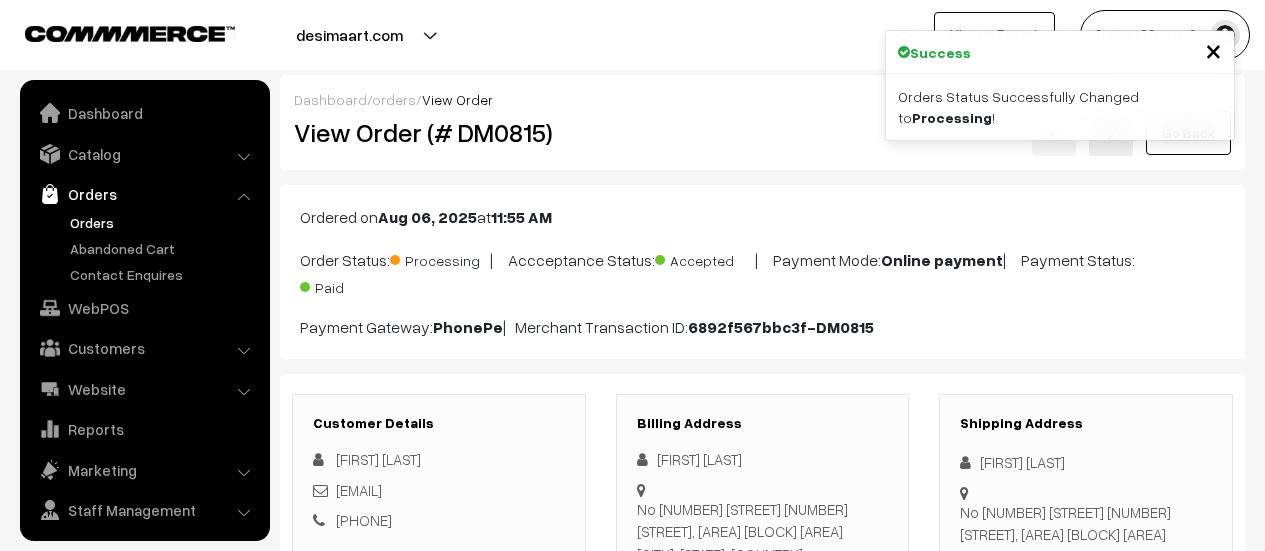 scroll, scrollTop: 816, scrollLeft: 0, axis: vertical 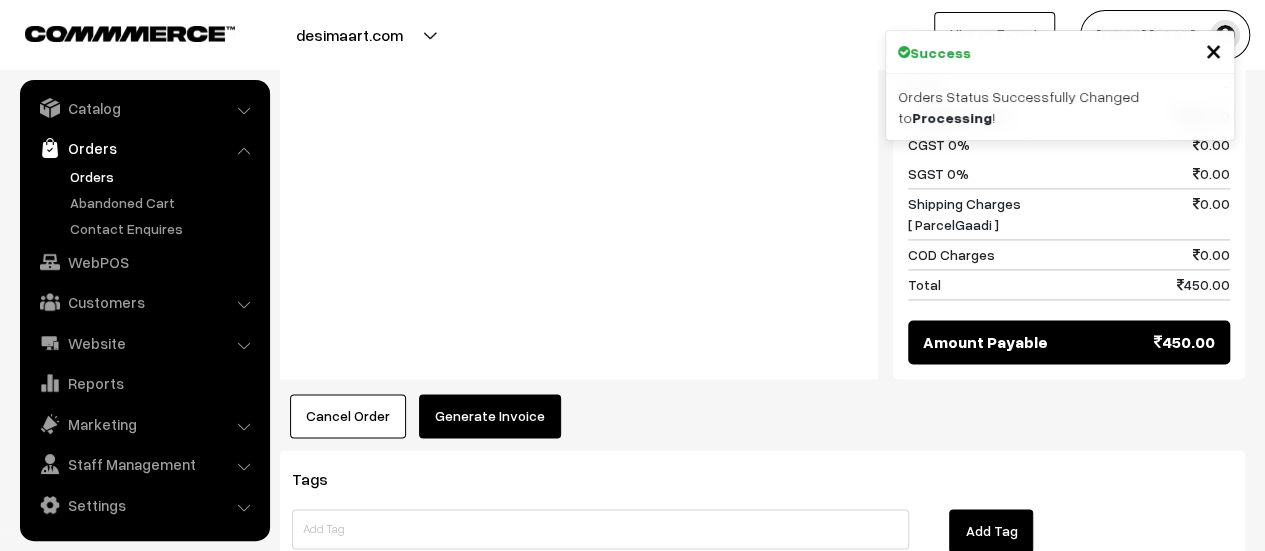 click on "Generate Invoice" at bounding box center [490, 416] 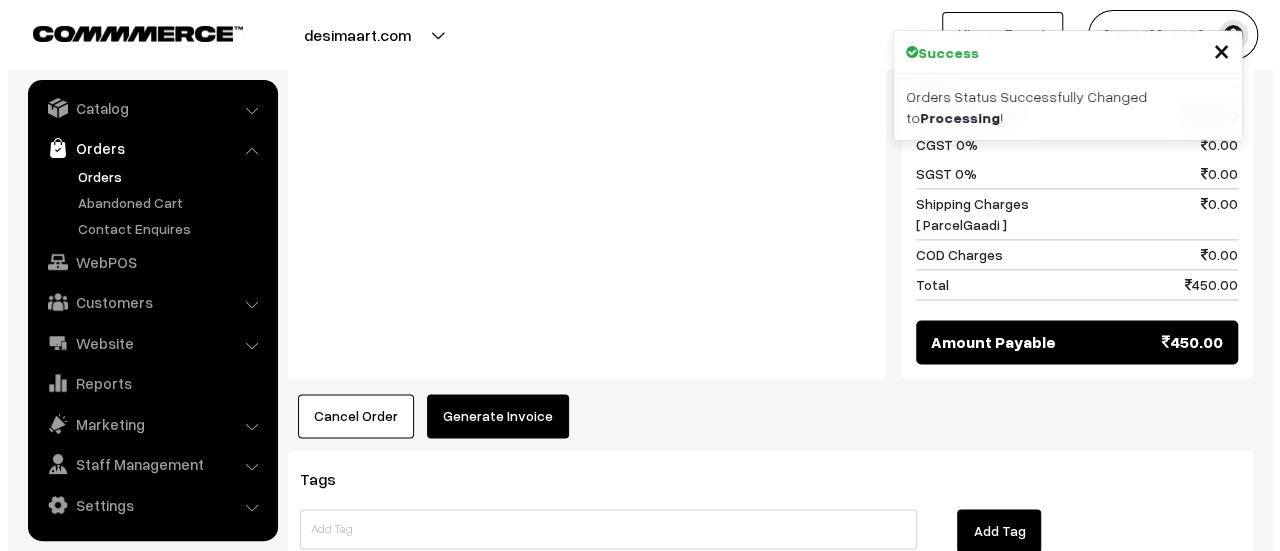 scroll, scrollTop: 1306, scrollLeft: 0, axis: vertical 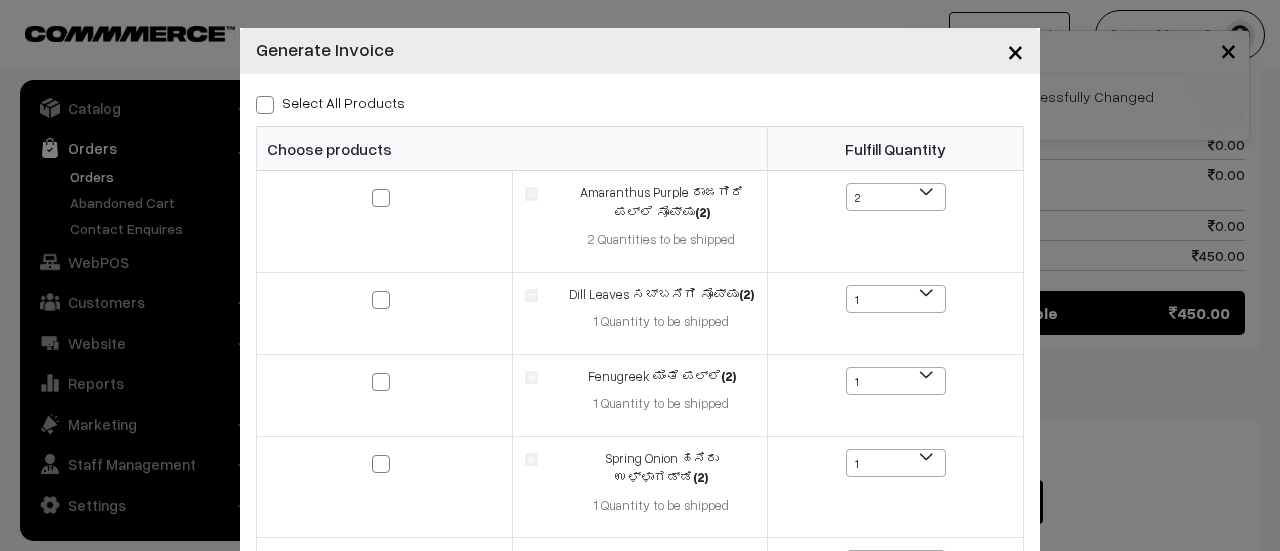 click at bounding box center [265, 105] 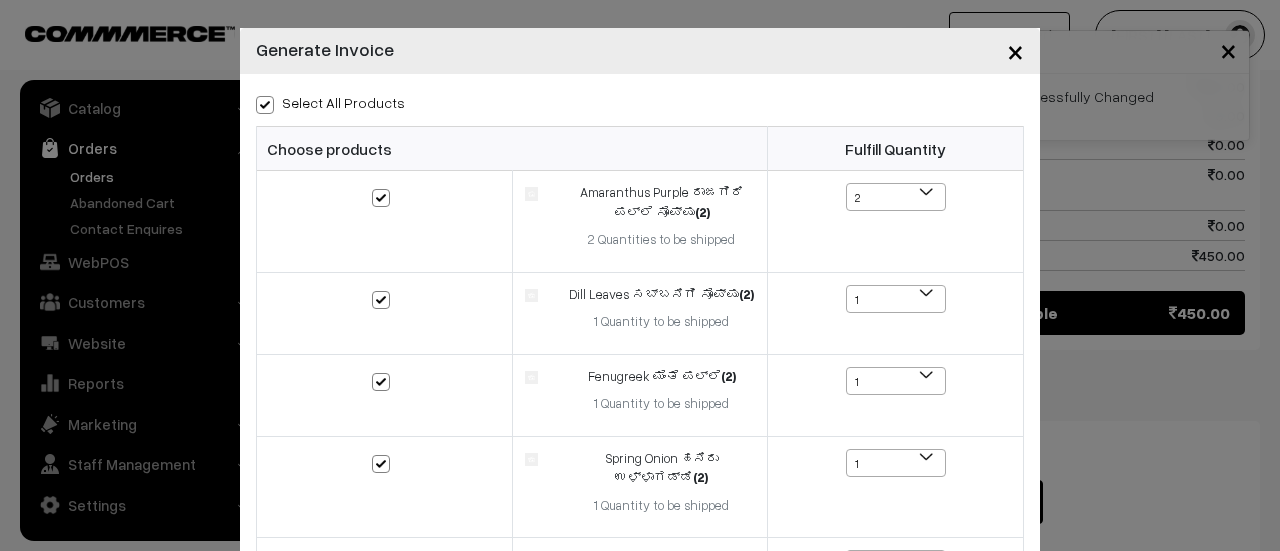 checkbox on "true" 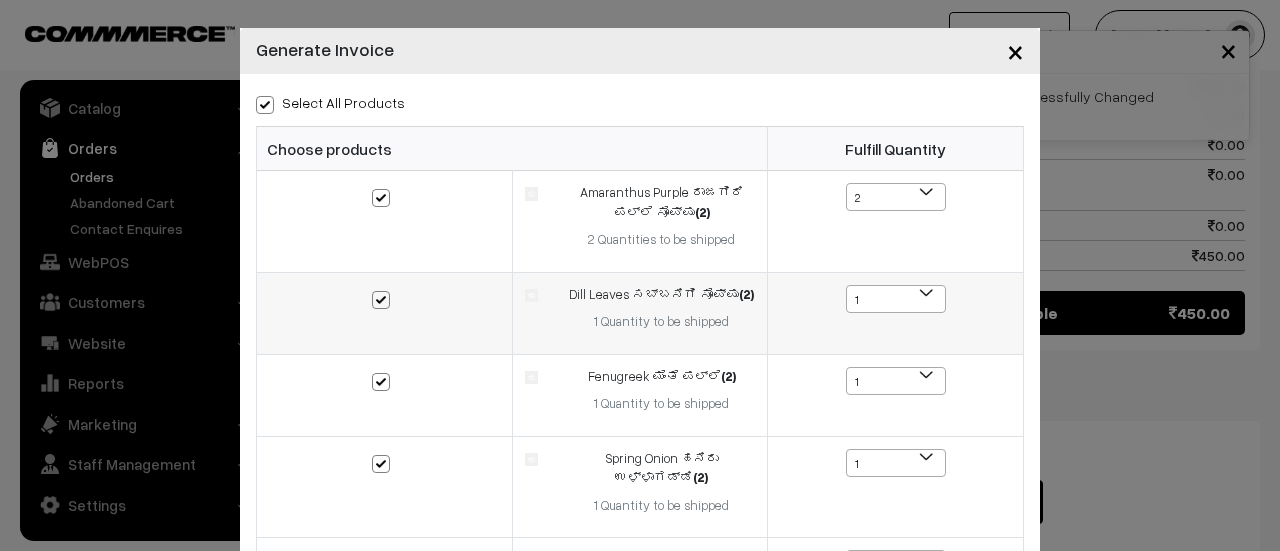 scroll, scrollTop: 215, scrollLeft: 0, axis: vertical 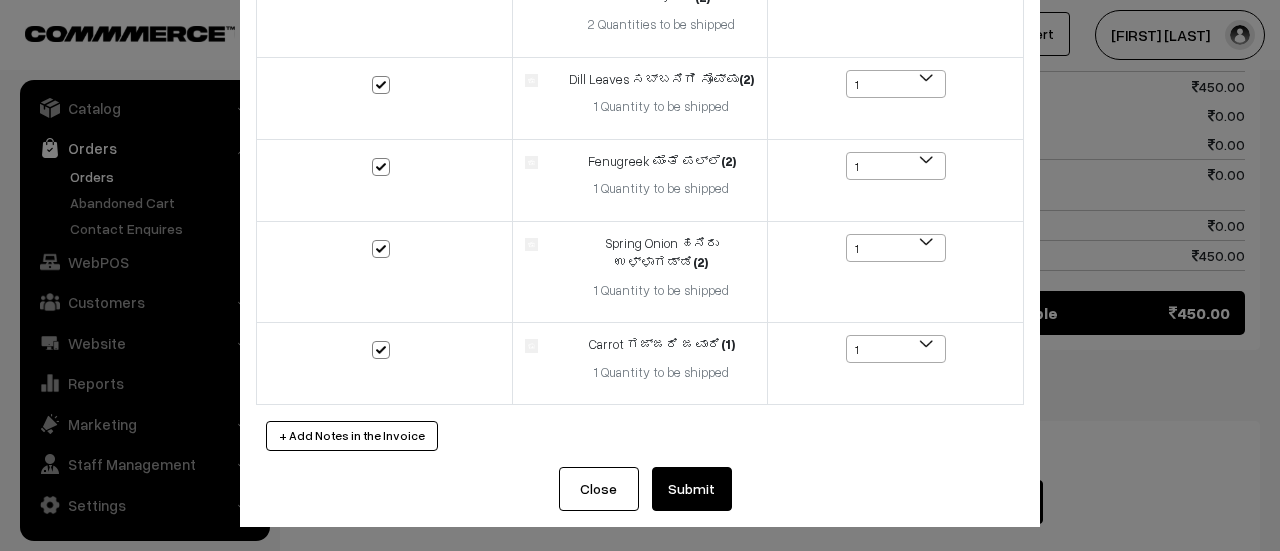 click on "Submit" at bounding box center [692, 489] 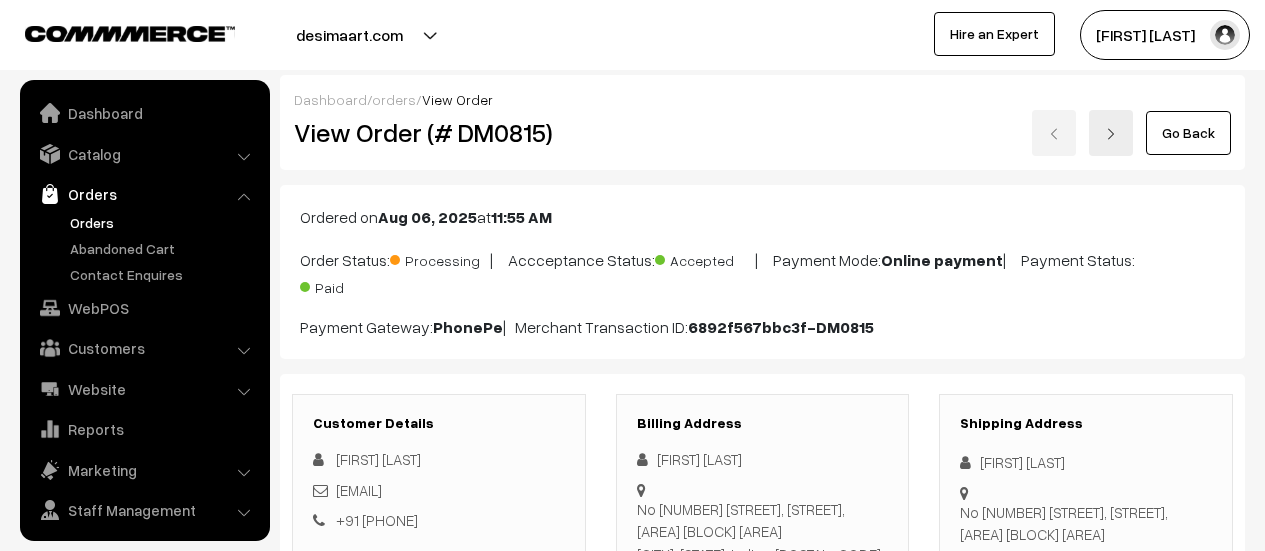 scroll, scrollTop: 1302, scrollLeft: 0, axis: vertical 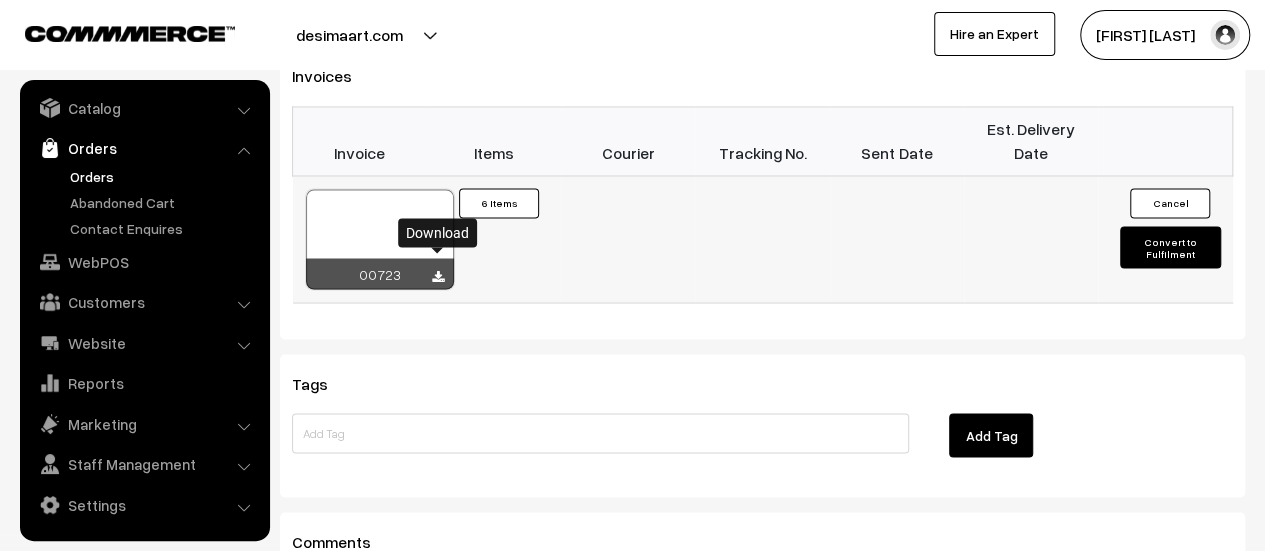 click at bounding box center (438, 276) 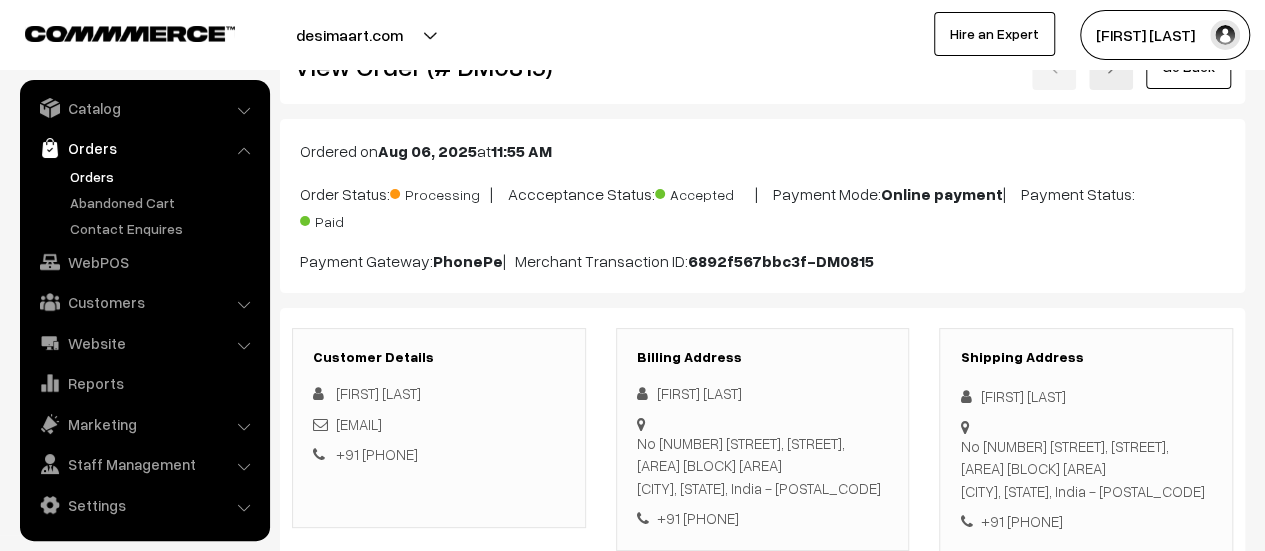 scroll, scrollTop: 0, scrollLeft: 0, axis: both 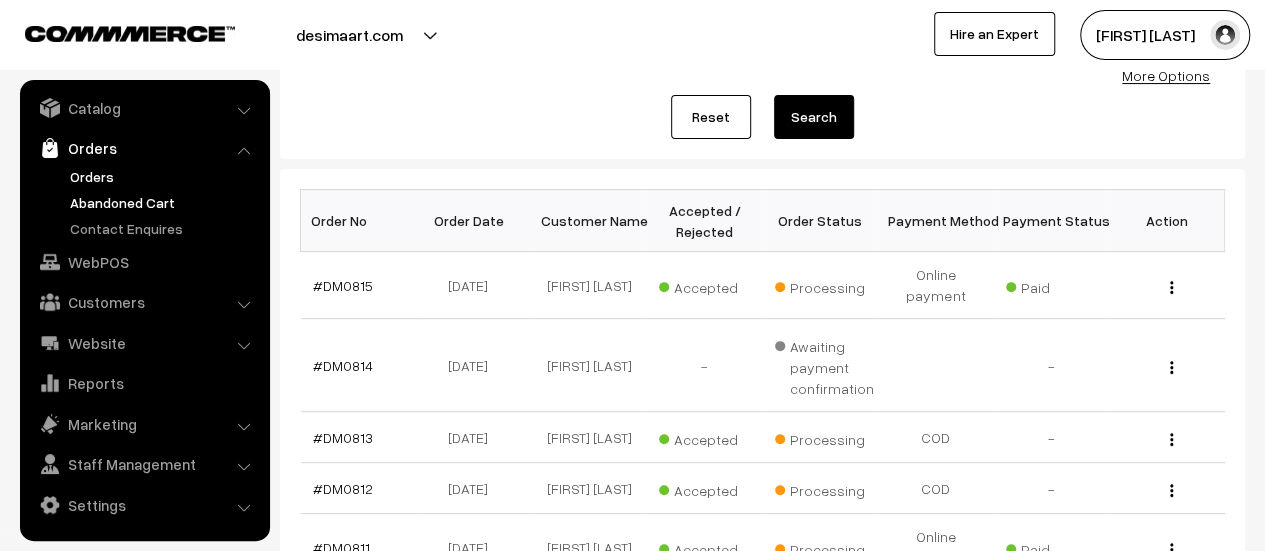 click on "Abandoned Cart" at bounding box center [164, 202] 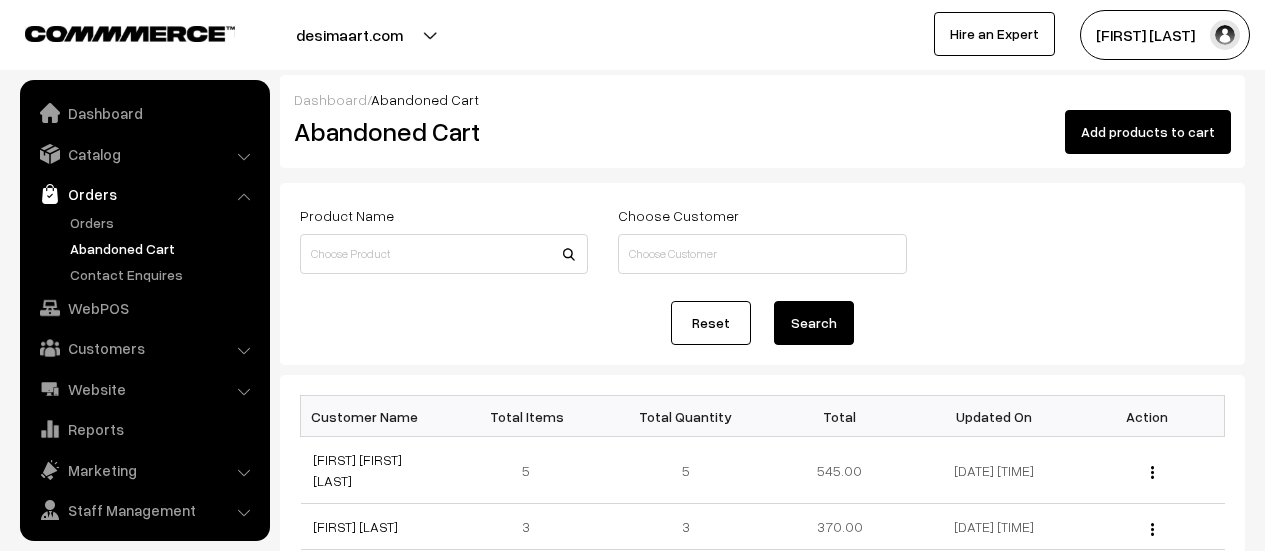 scroll, scrollTop: 0, scrollLeft: 0, axis: both 